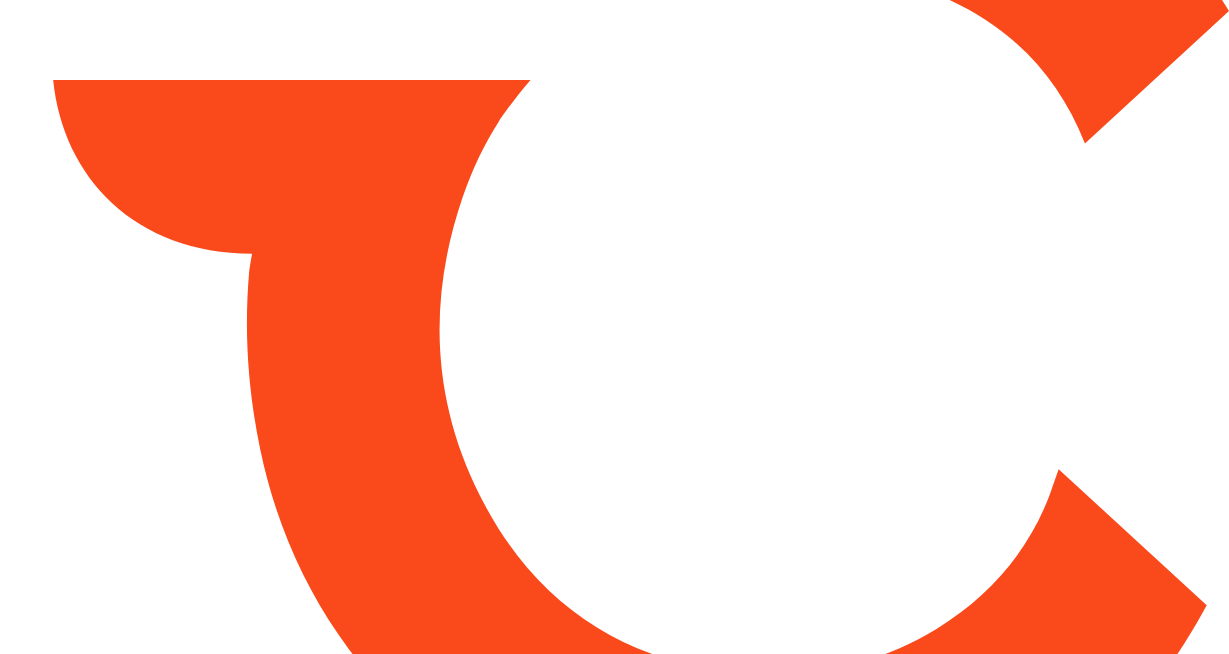 scroll, scrollTop: 0, scrollLeft: 0, axis: both 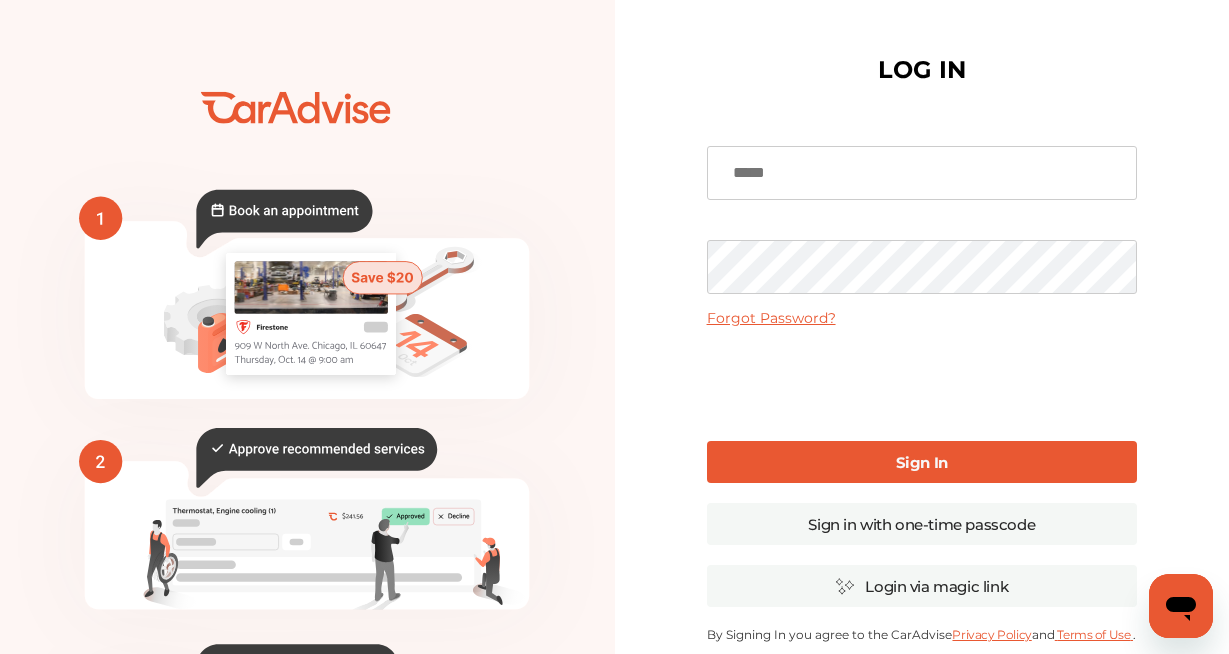 click at bounding box center [922, 173] 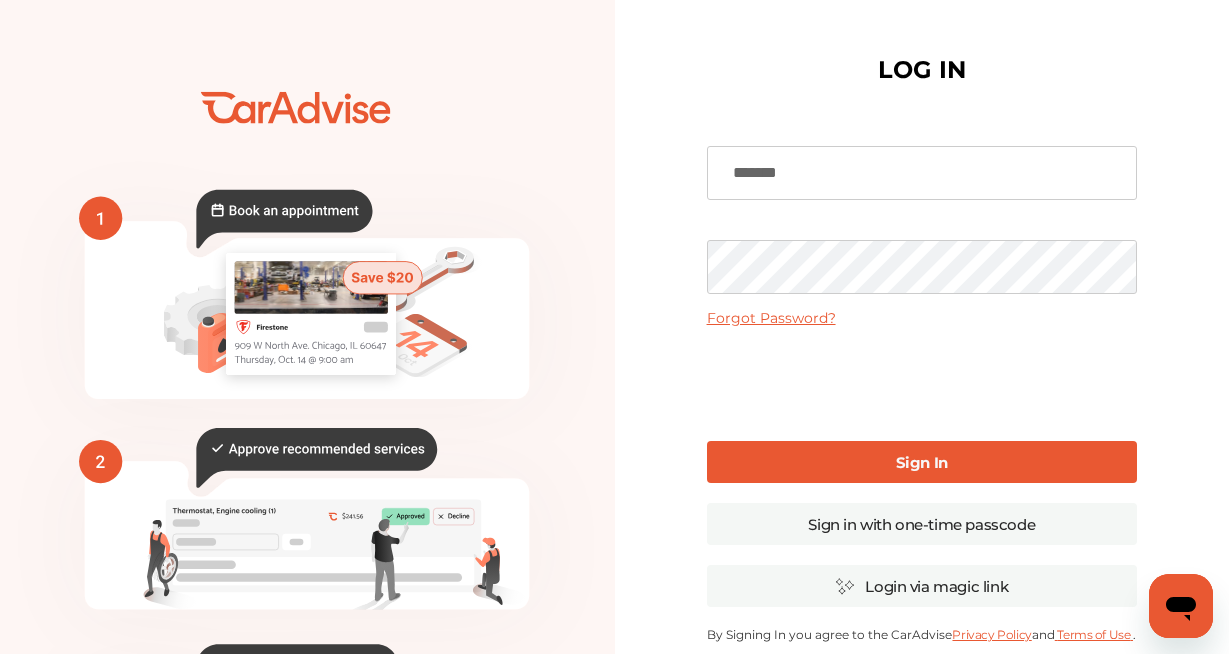 click on "Sign In" at bounding box center [922, 462] 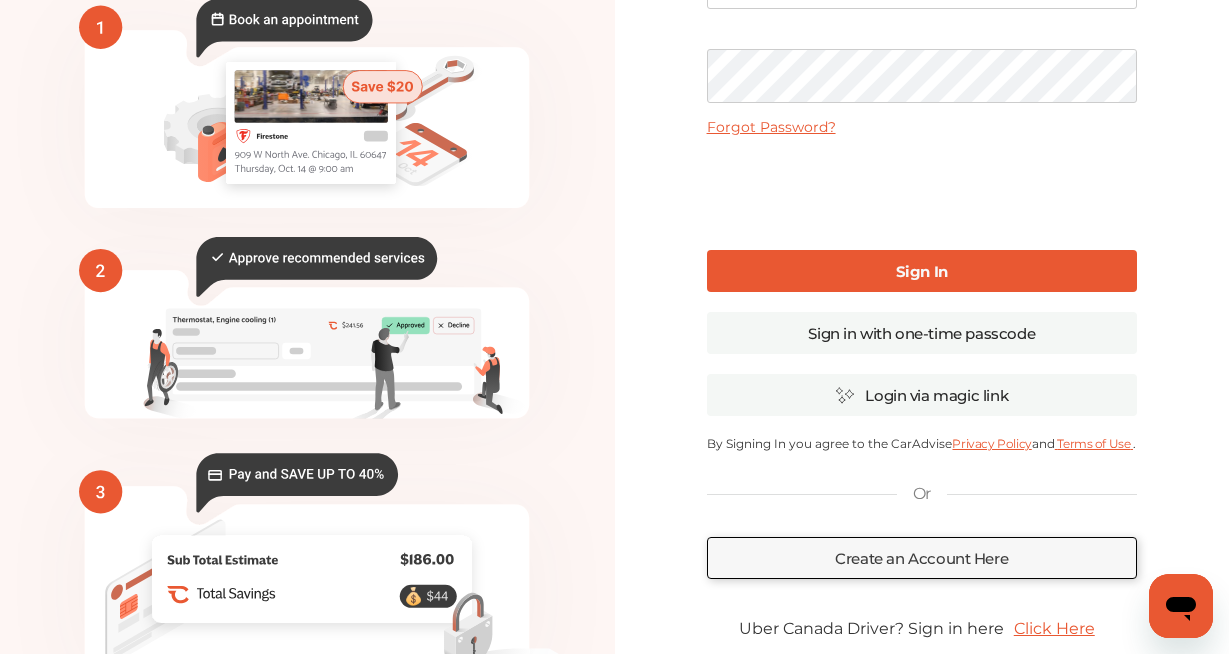 scroll, scrollTop: 195, scrollLeft: 0, axis: vertical 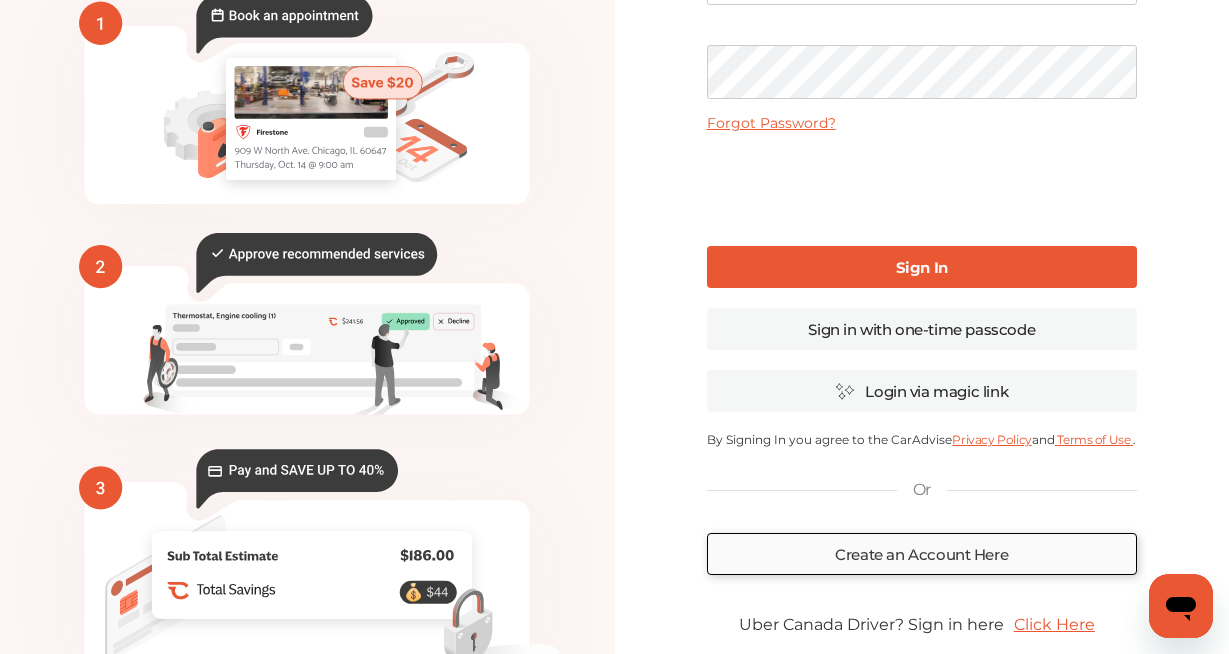 click on "Create an Account Here" at bounding box center (922, 554) 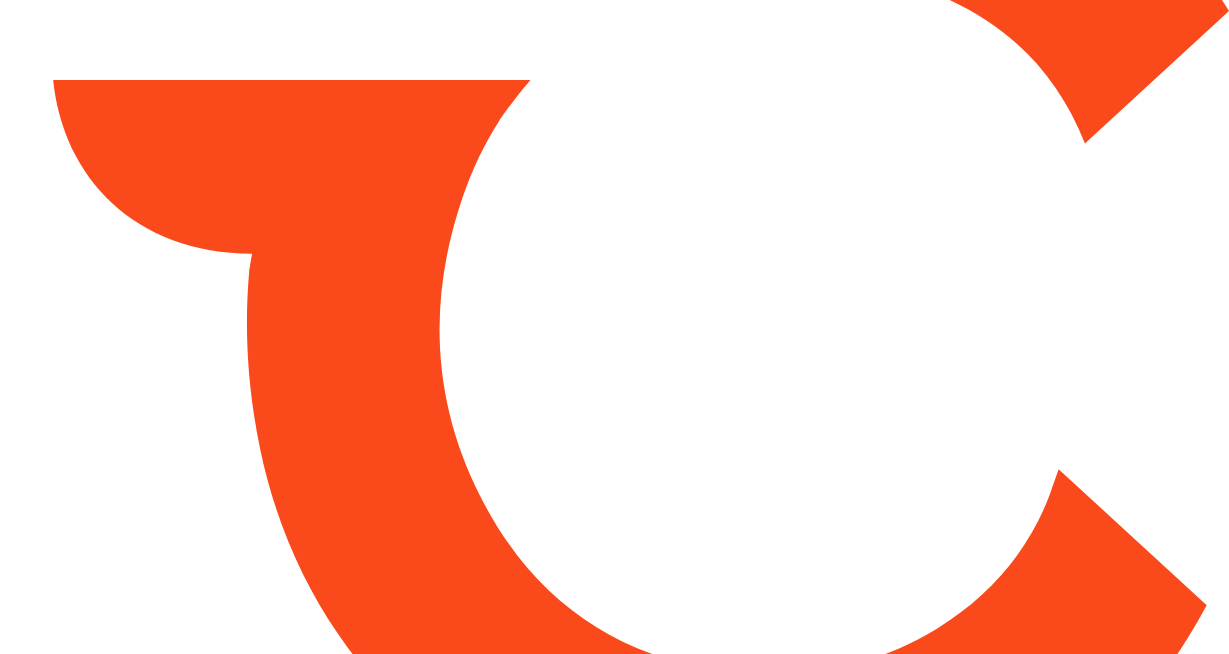 scroll, scrollTop: 0, scrollLeft: 0, axis: both 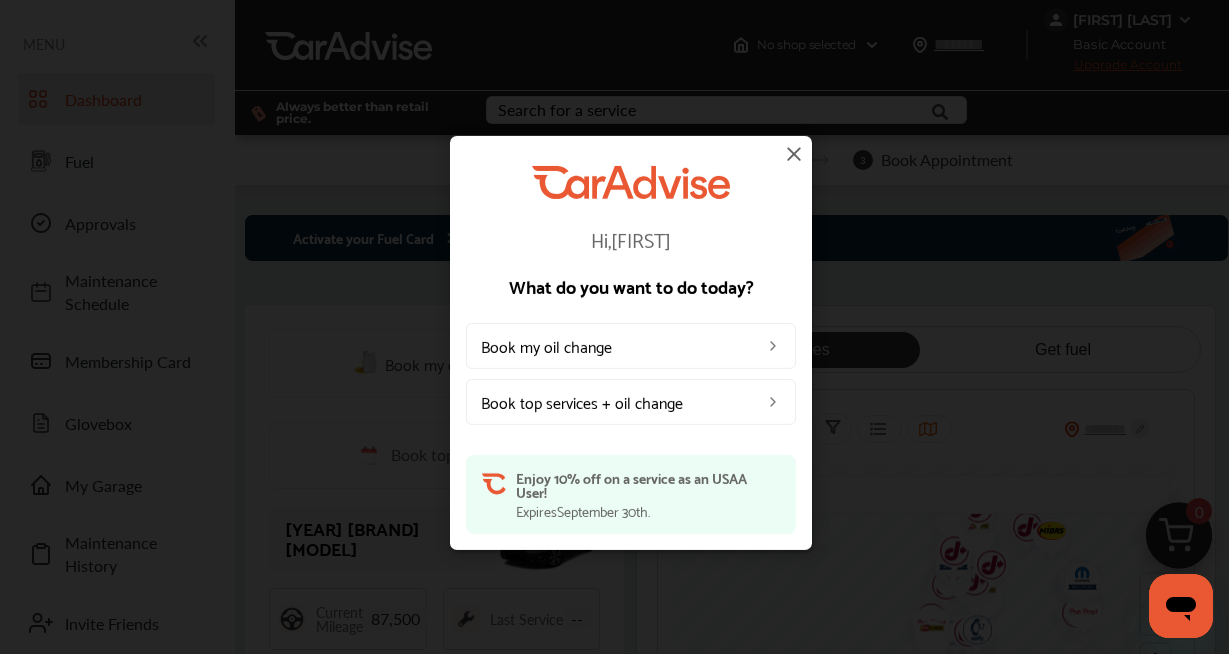 click on "Book my oil change" at bounding box center [631, 346] 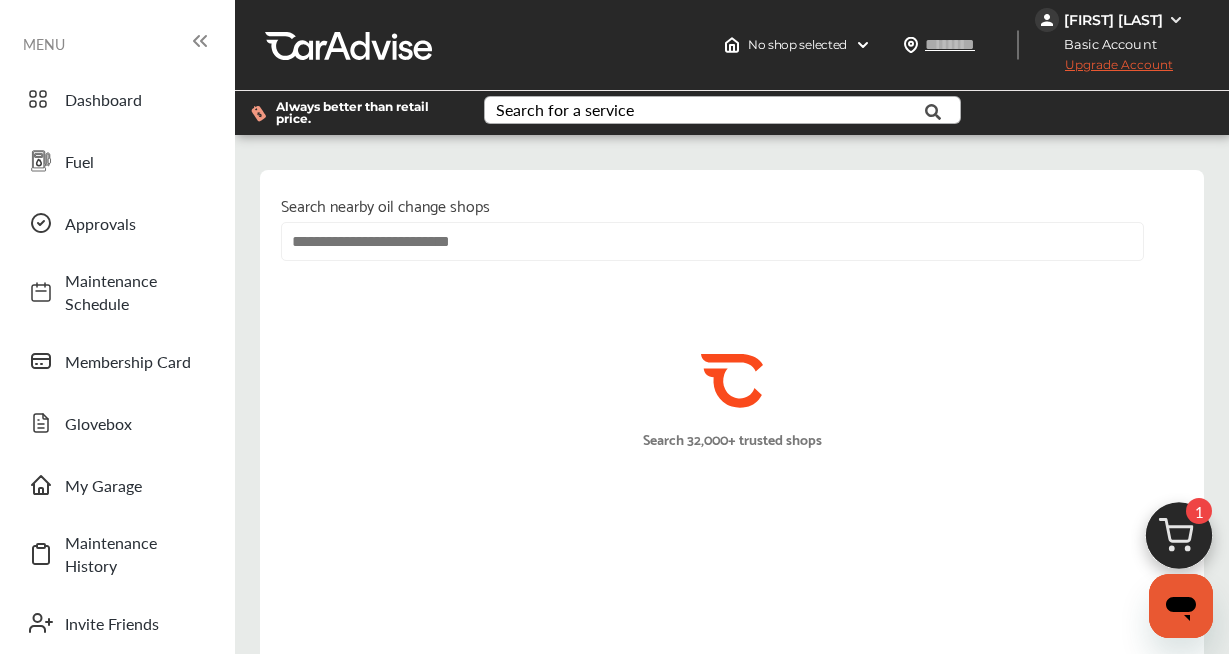 click on "Search for a service" at bounding box center [565, 110] 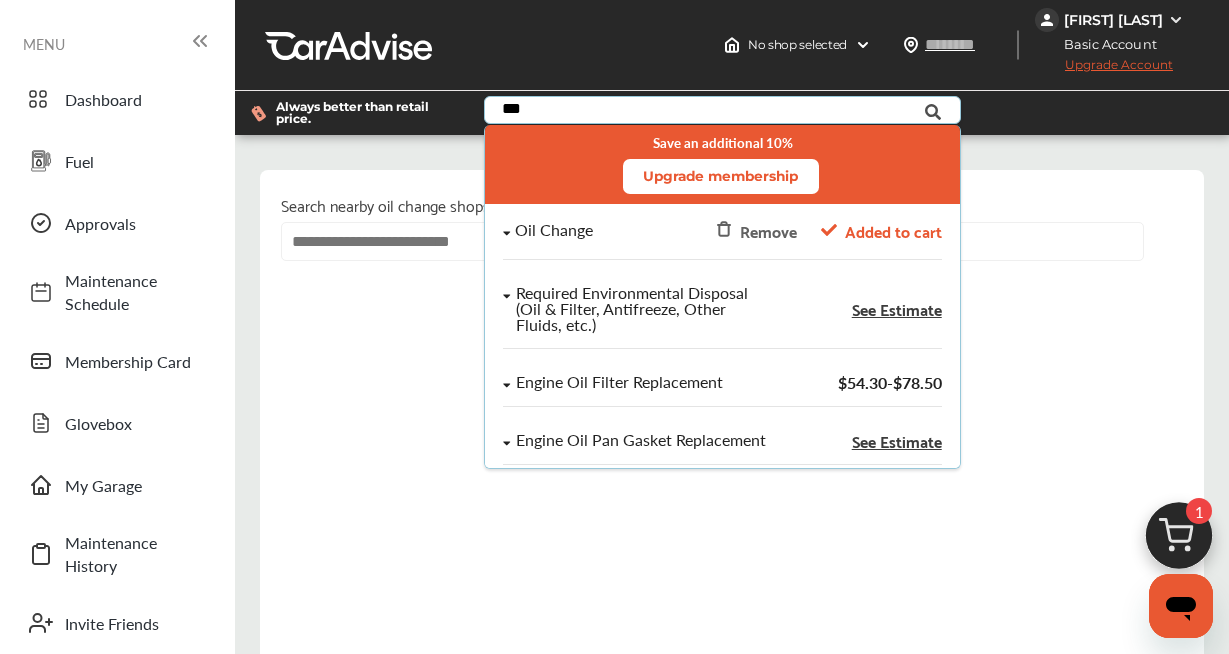 type on "***" 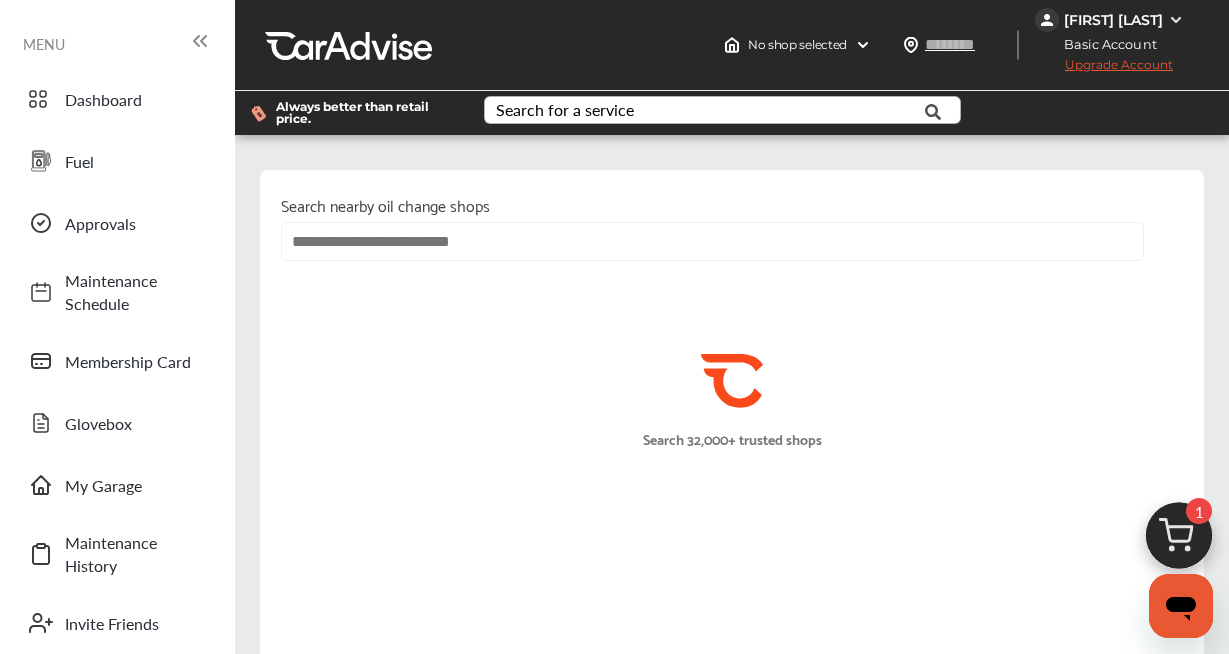 click on ".st0{fill:#FA4A1C;}
Search 32,000+ trusted shops" at bounding box center [732, 409] 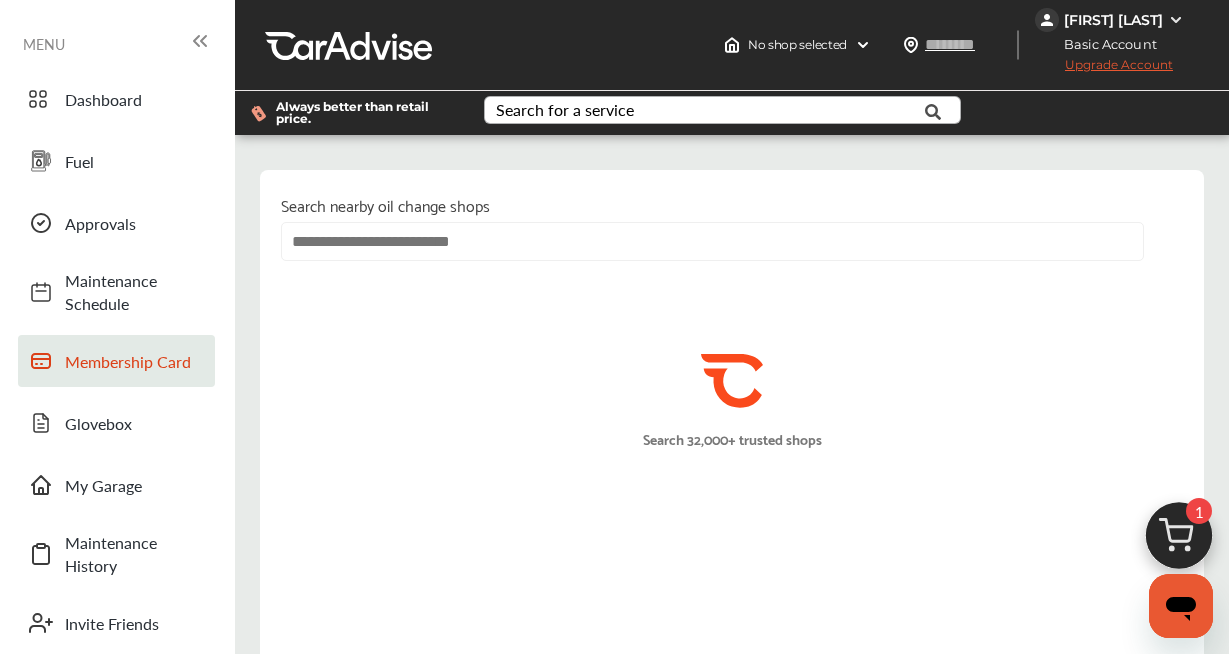 click on "Membership Card" at bounding box center (135, 361) 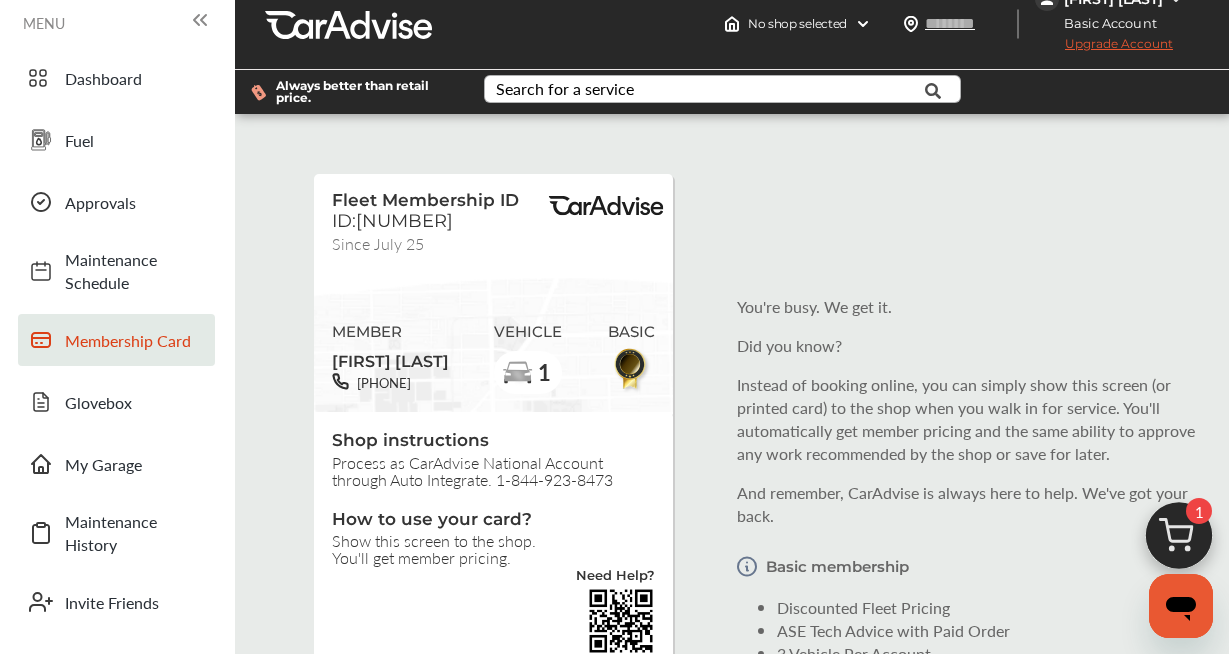 scroll, scrollTop: 0, scrollLeft: 0, axis: both 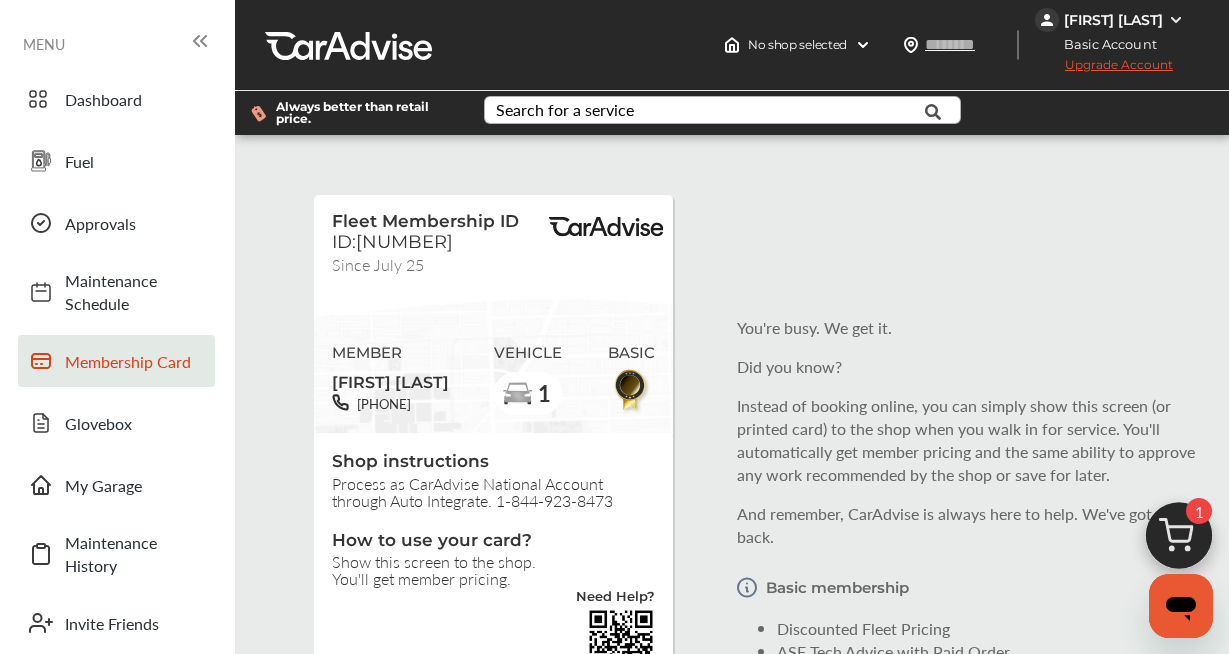 click on "Search for a service" at bounding box center (565, 110) 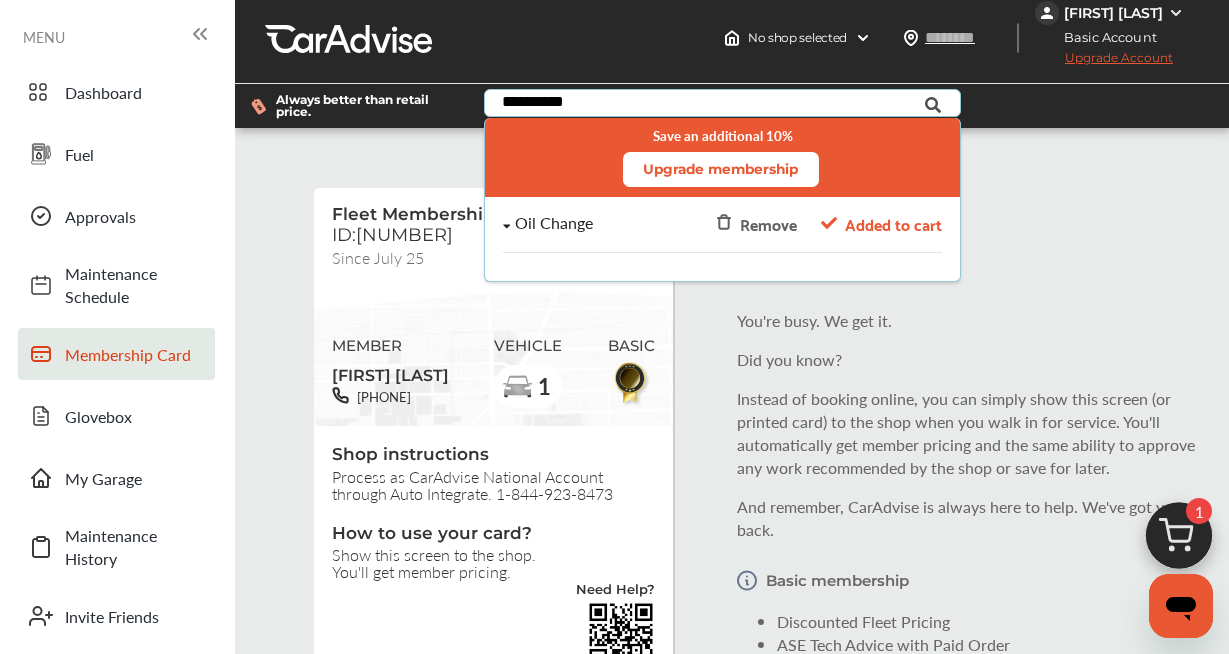 scroll, scrollTop: 0, scrollLeft: 0, axis: both 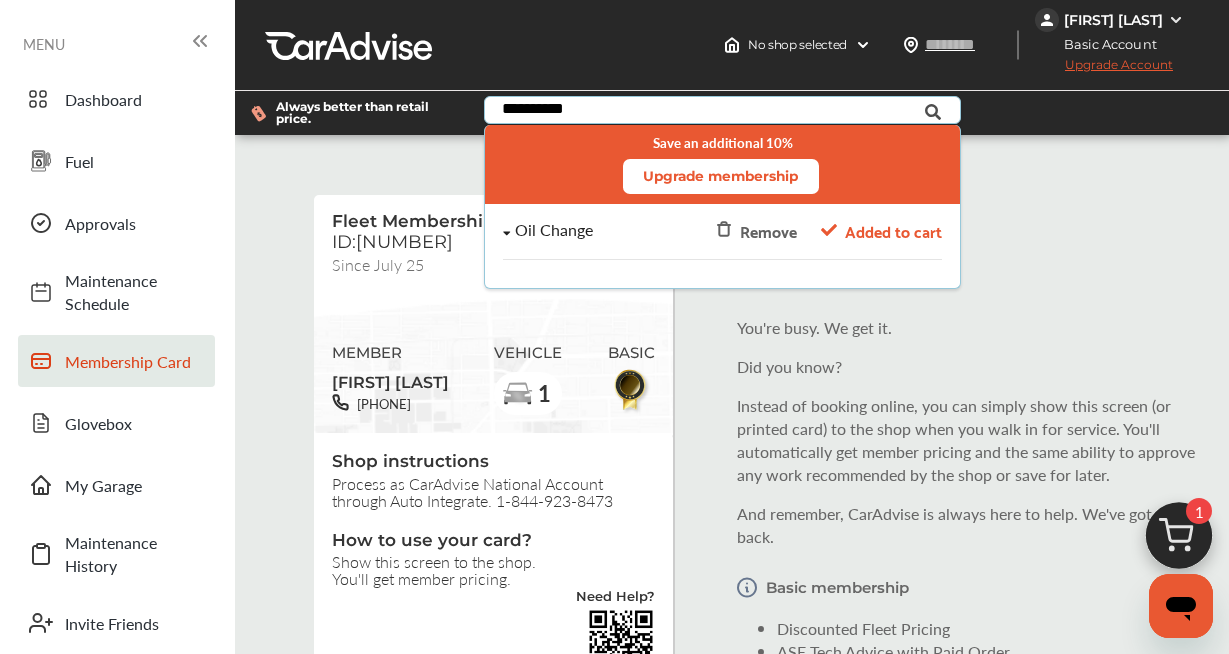 type on "**********" 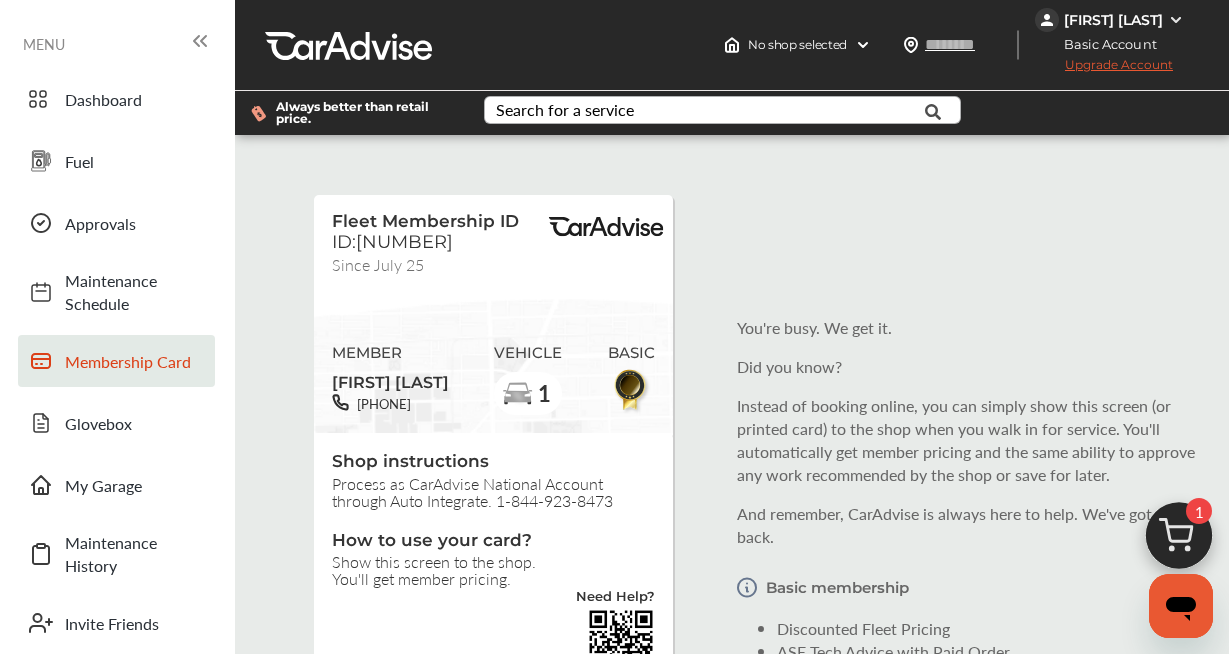 click at bounding box center (1179, 541) 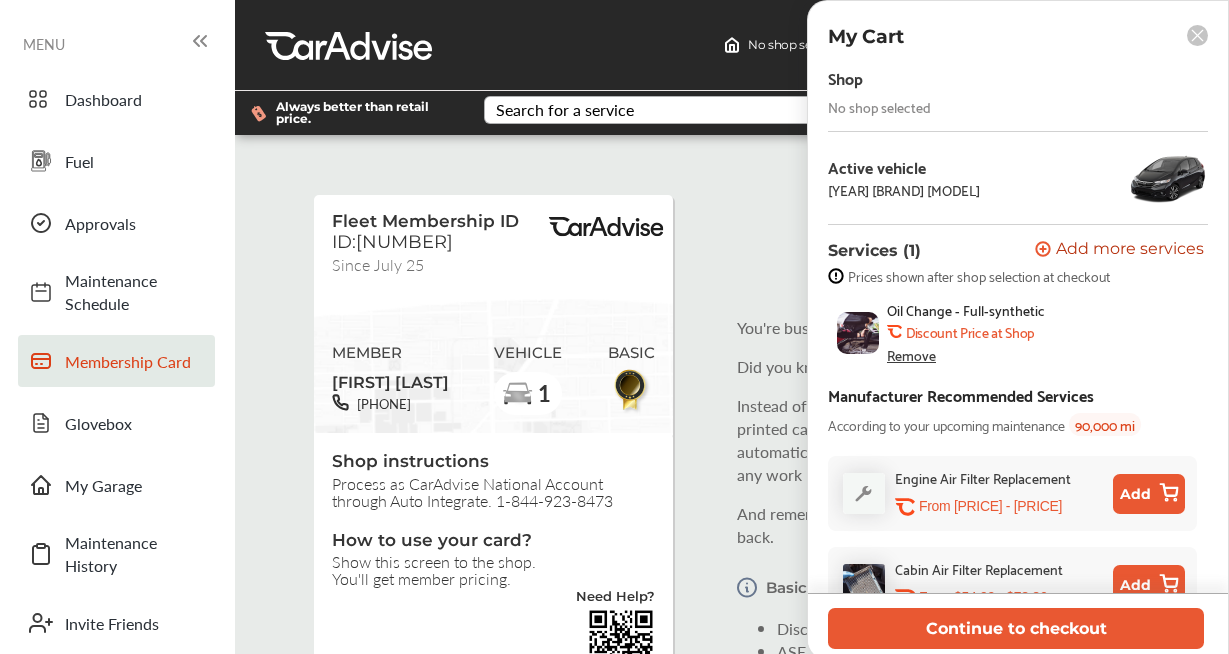 scroll, scrollTop: 41, scrollLeft: 0, axis: vertical 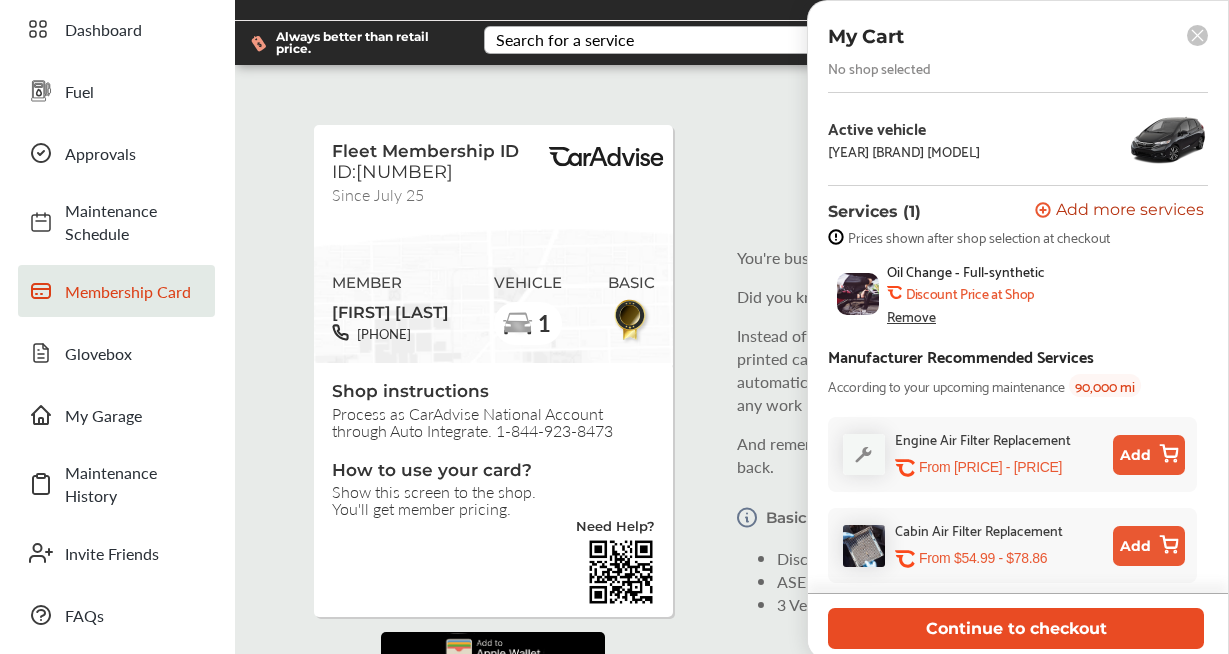 click on "Continue to checkout" at bounding box center (1016, 628) 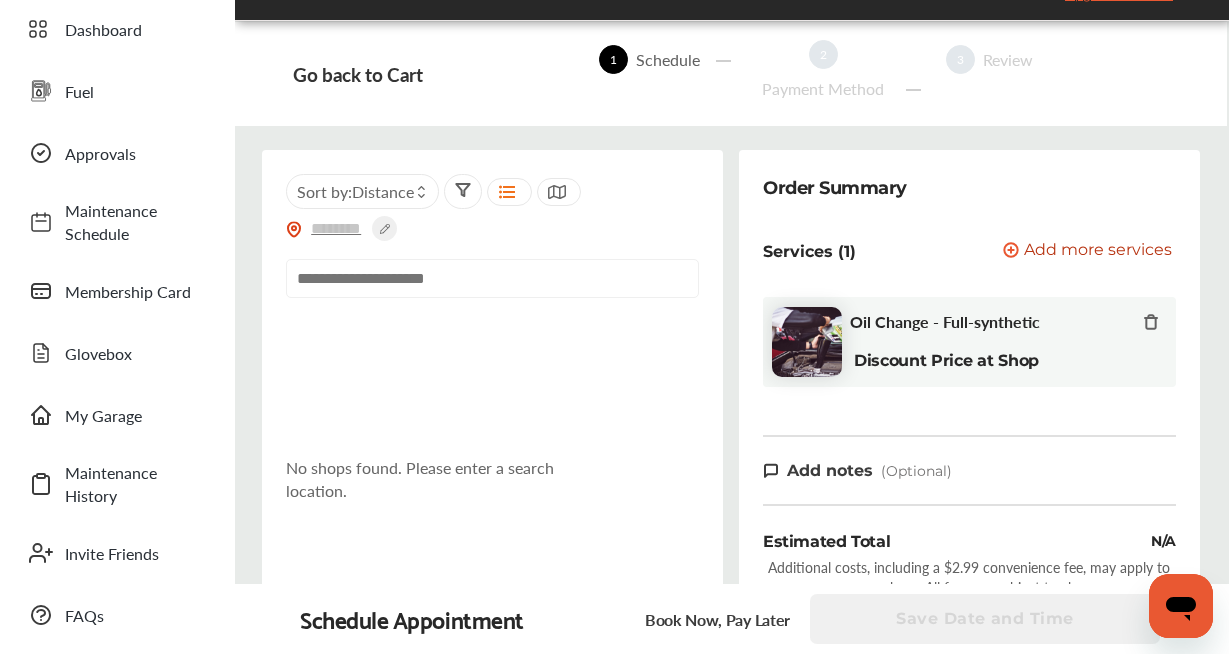 scroll, scrollTop: 0, scrollLeft: 0, axis: both 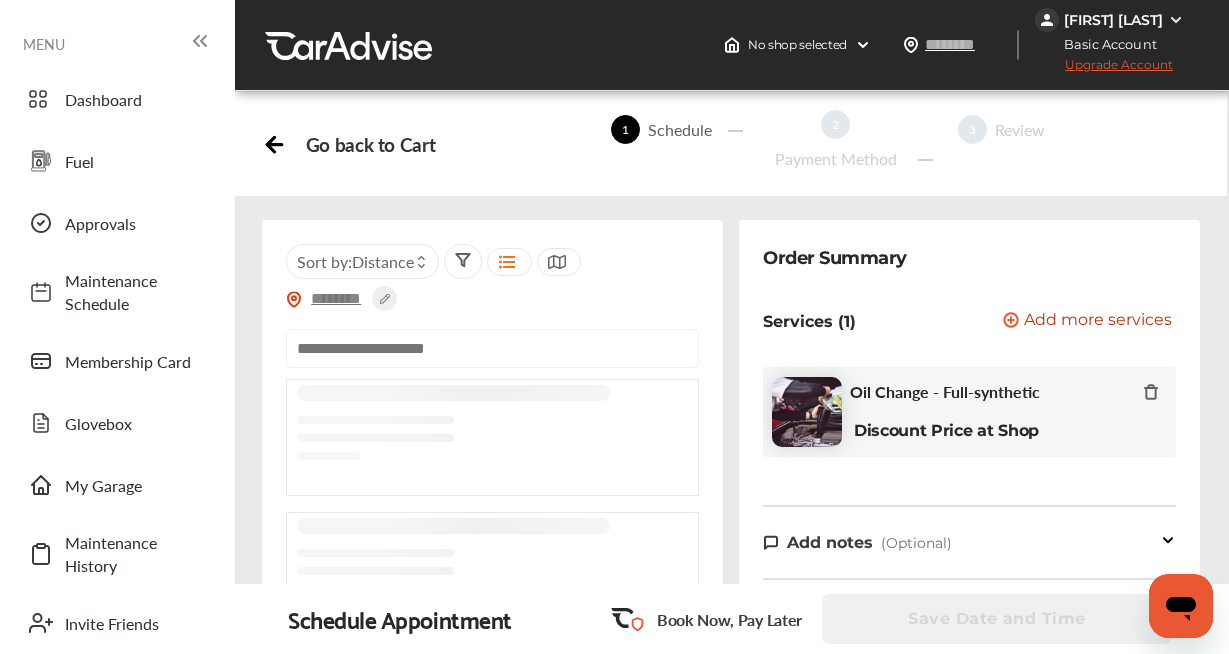click at bounding box center [337, 298] 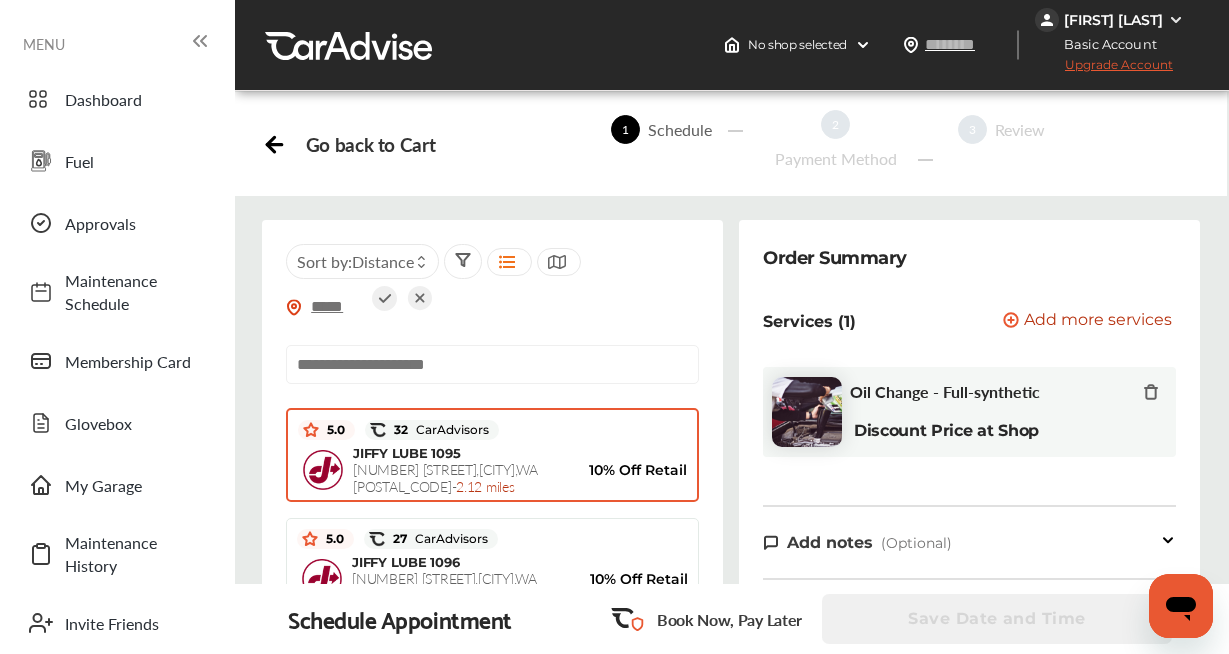 scroll, scrollTop: 533, scrollLeft: 0, axis: vertical 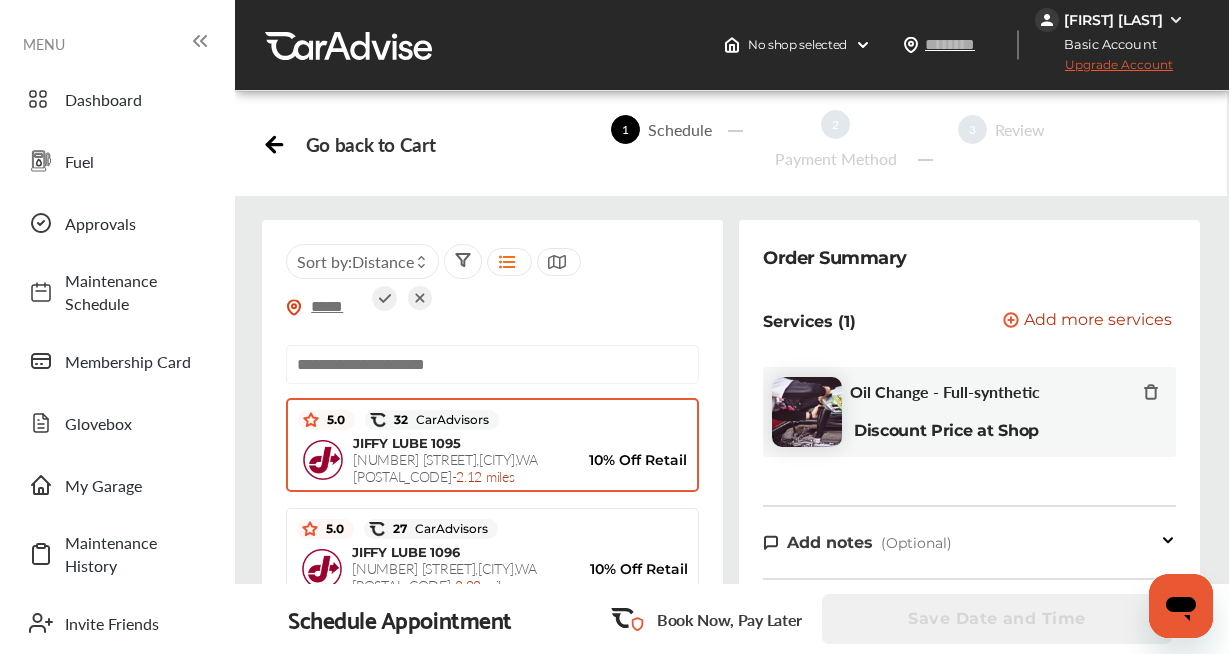 type on "*****" 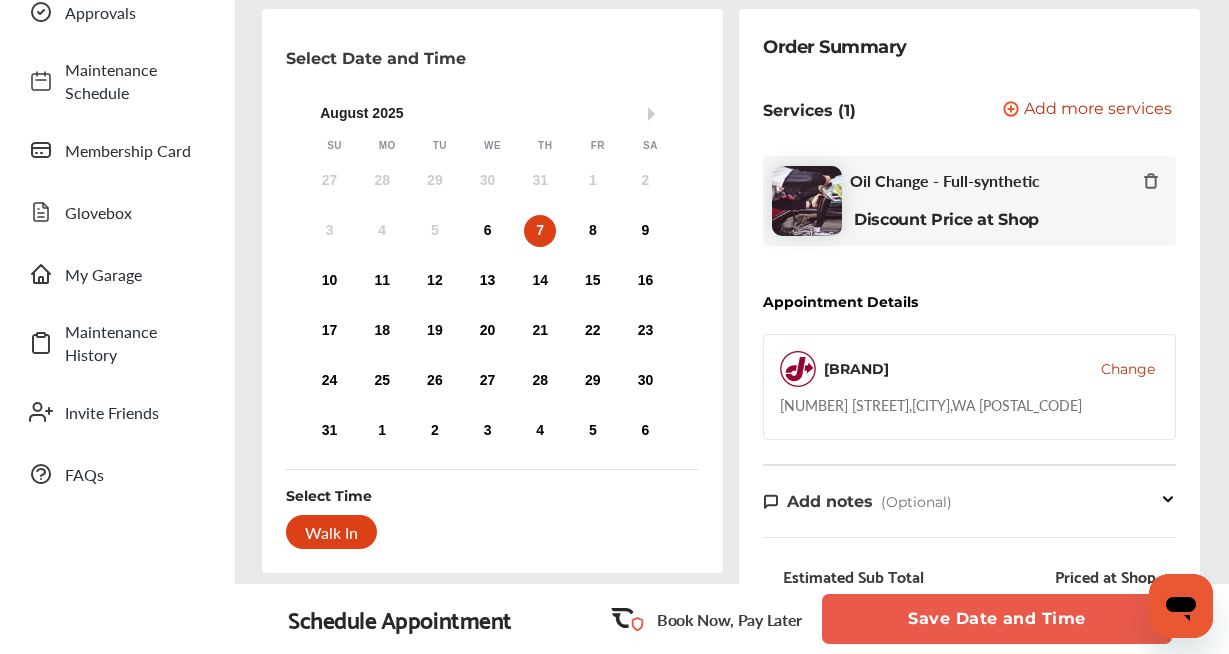 scroll, scrollTop: 213, scrollLeft: 0, axis: vertical 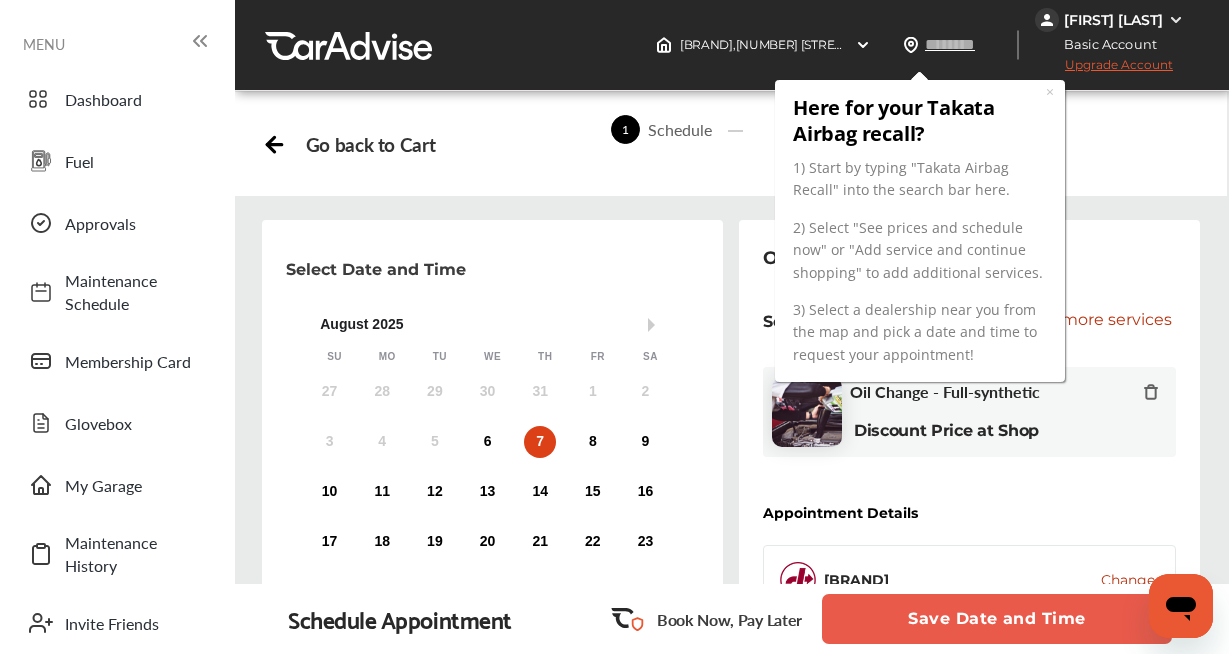 click on "1 Schedule 2 Payment Method 3 Review" at bounding box center (835, 144) 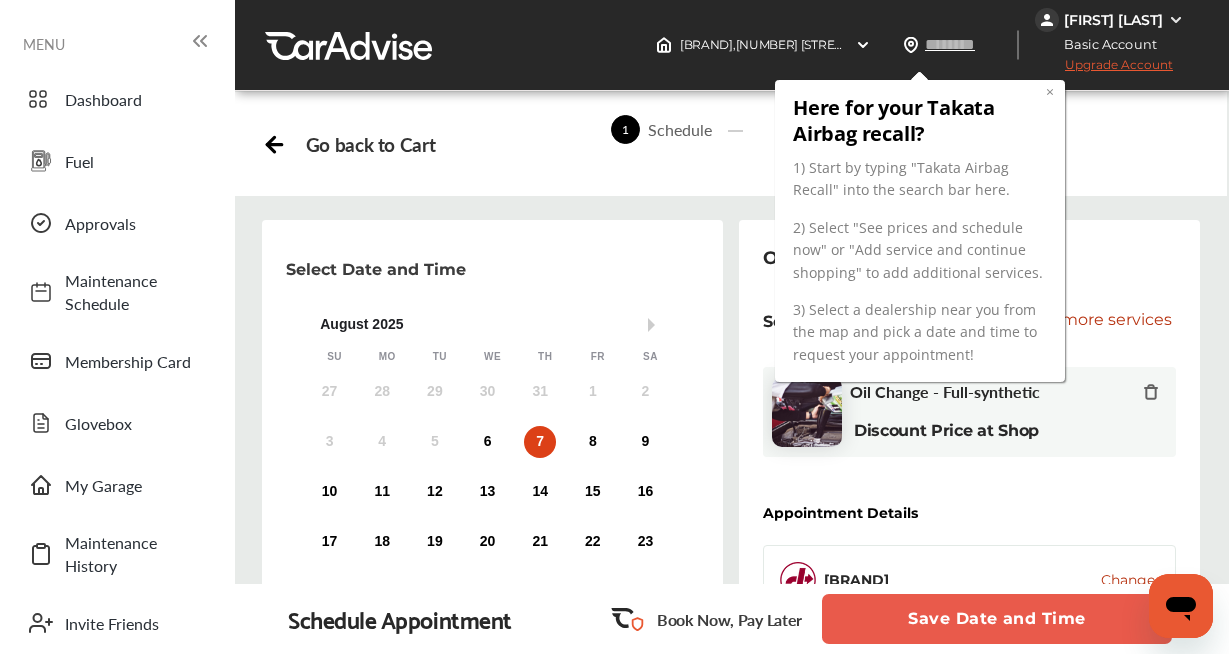 click on "×" at bounding box center [1050, 91] 